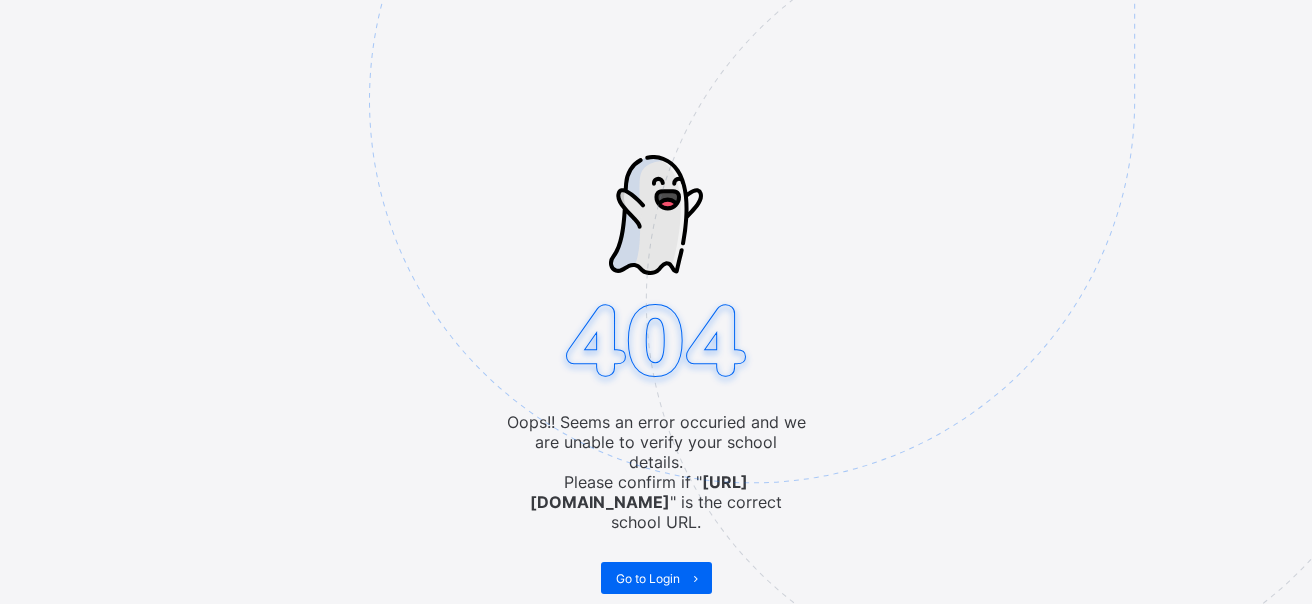 scroll, scrollTop: 0, scrollLeft: 0, axis: both 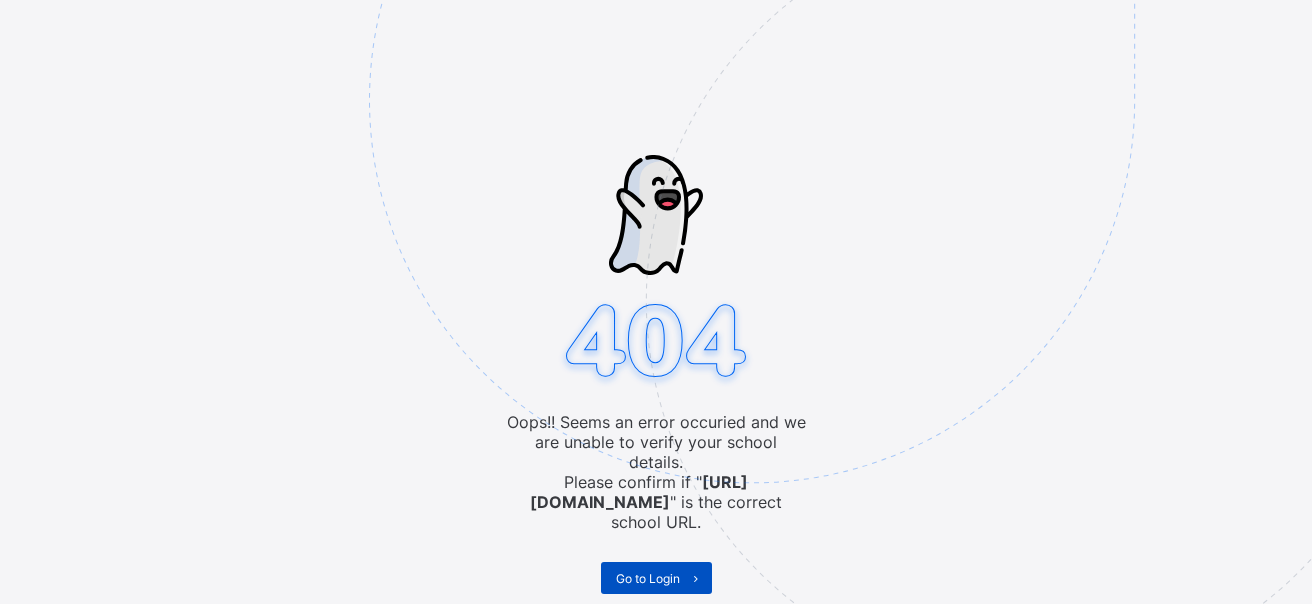 click on "Go to Login" at bounding box center [648, 578] 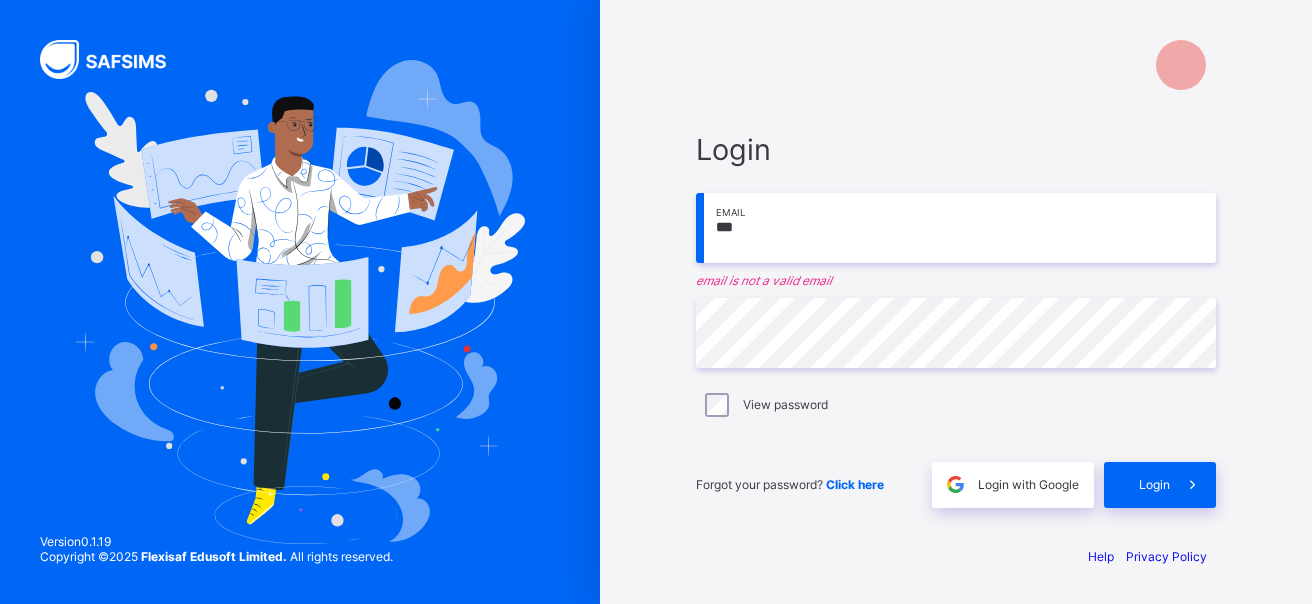 scroll, scrollTop: 0, scrollLeft: 0, axis: both 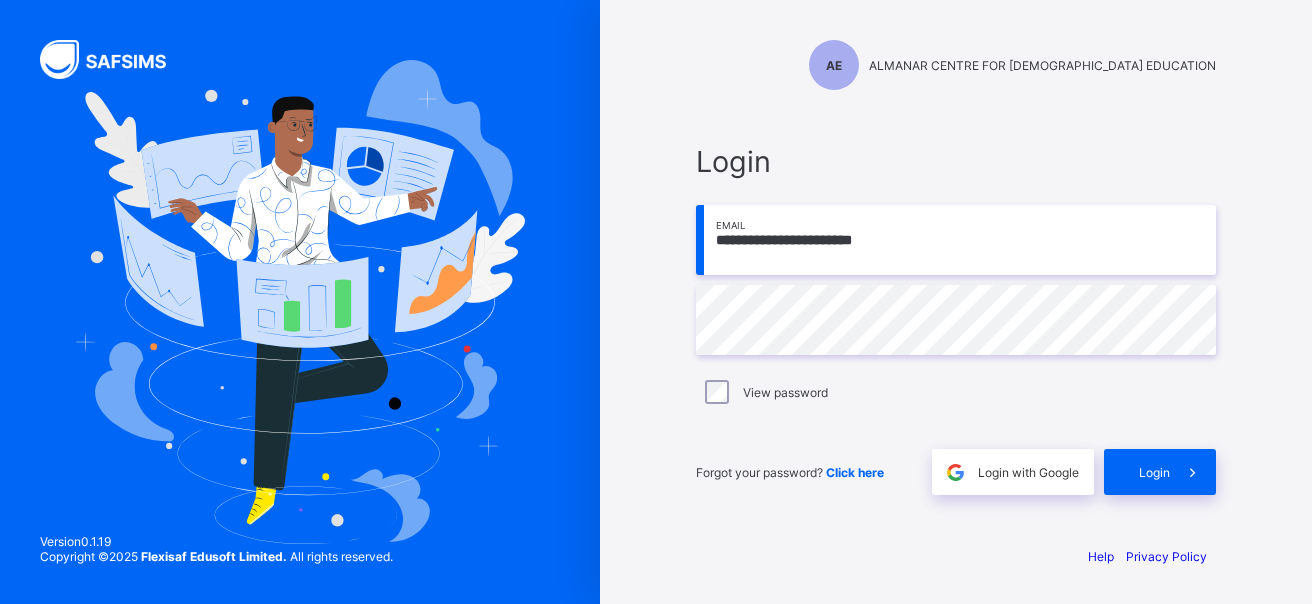 type on "**********" 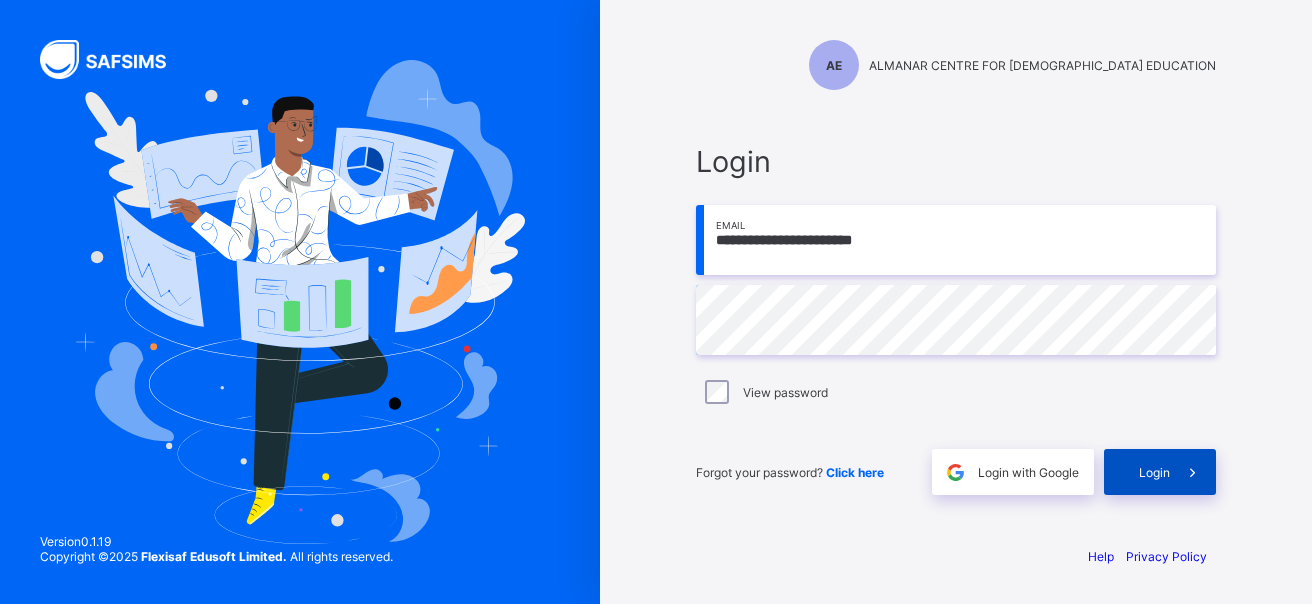 click on "Login" at bounding box center (1154, 472) 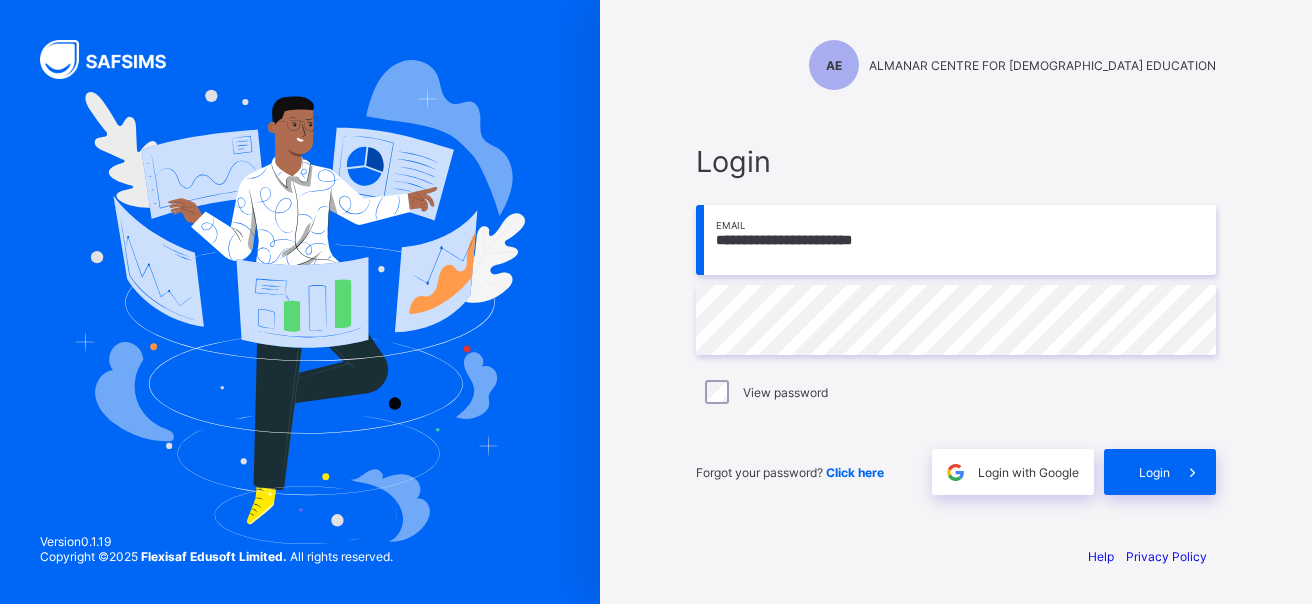 scroll, scrollTop: 0, scrollLeft: 0, axis: both 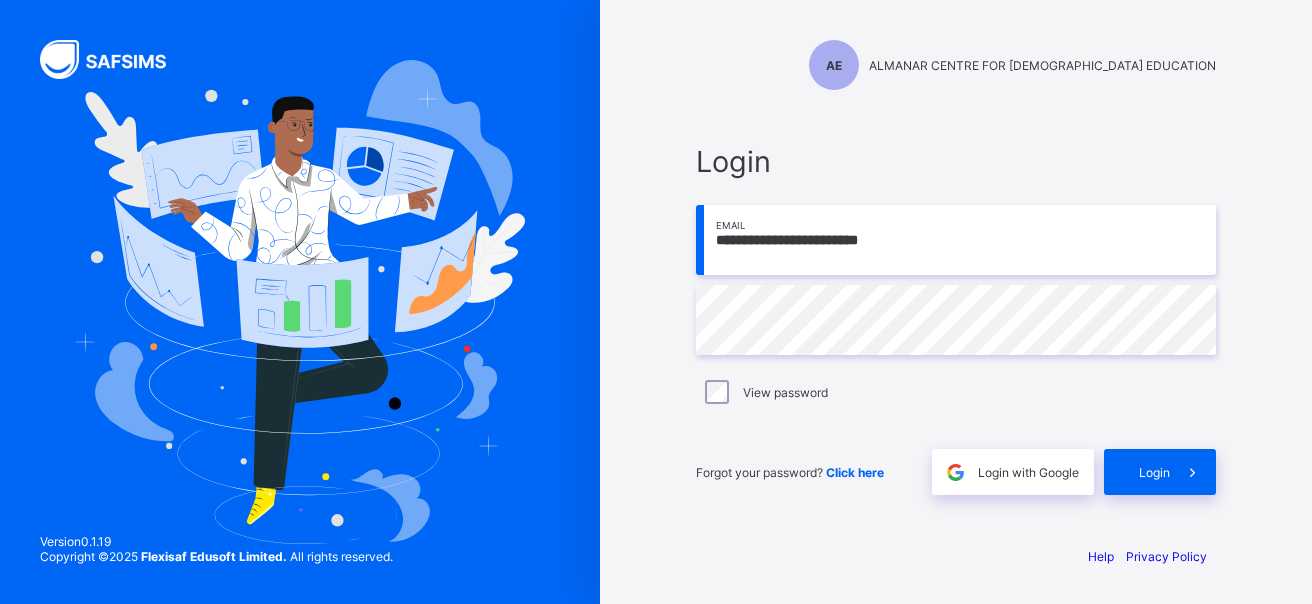 type on "**********" 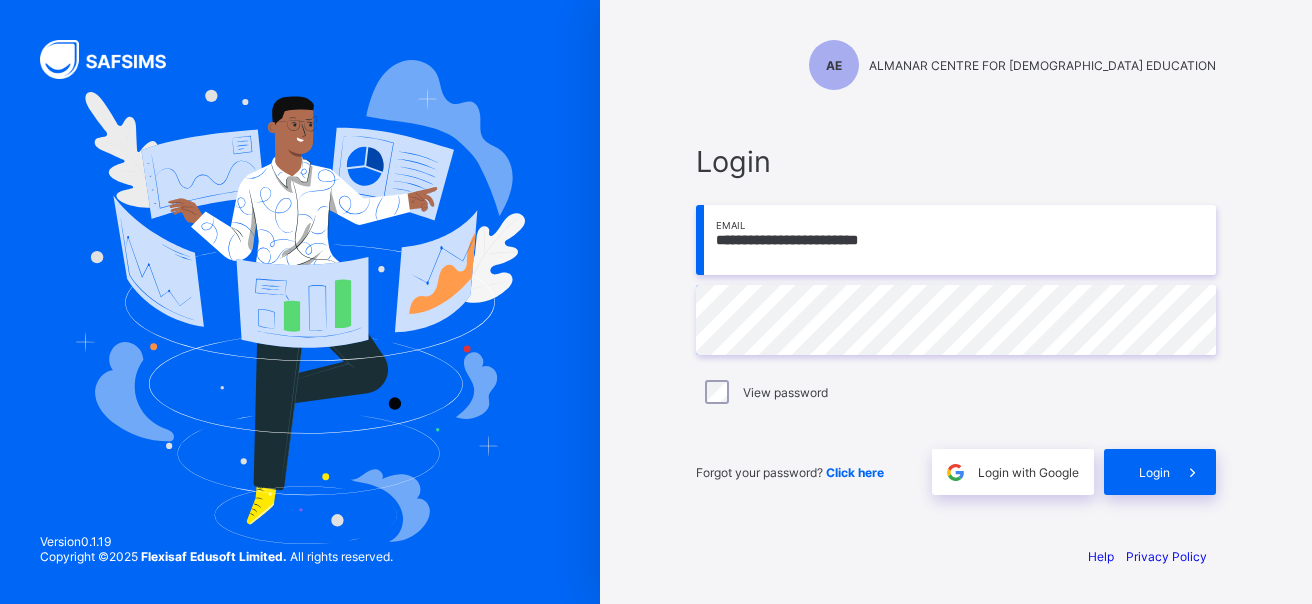 click on "**********" at bounding box center (956, 319) 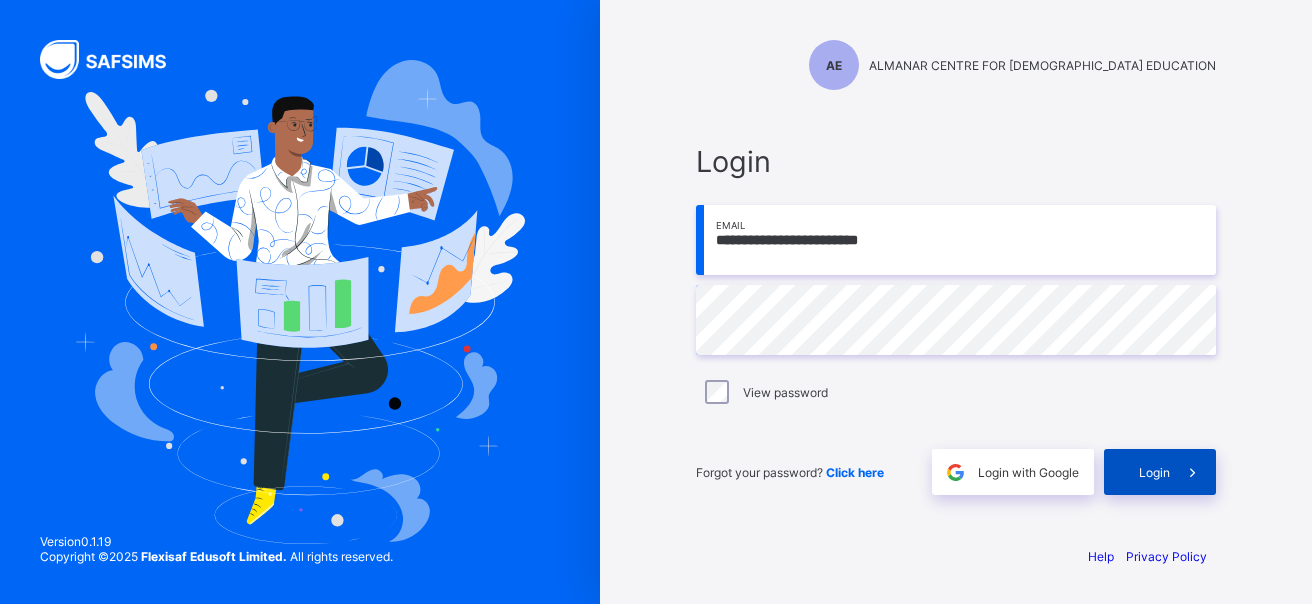 click at bounding box center (1193, 472) 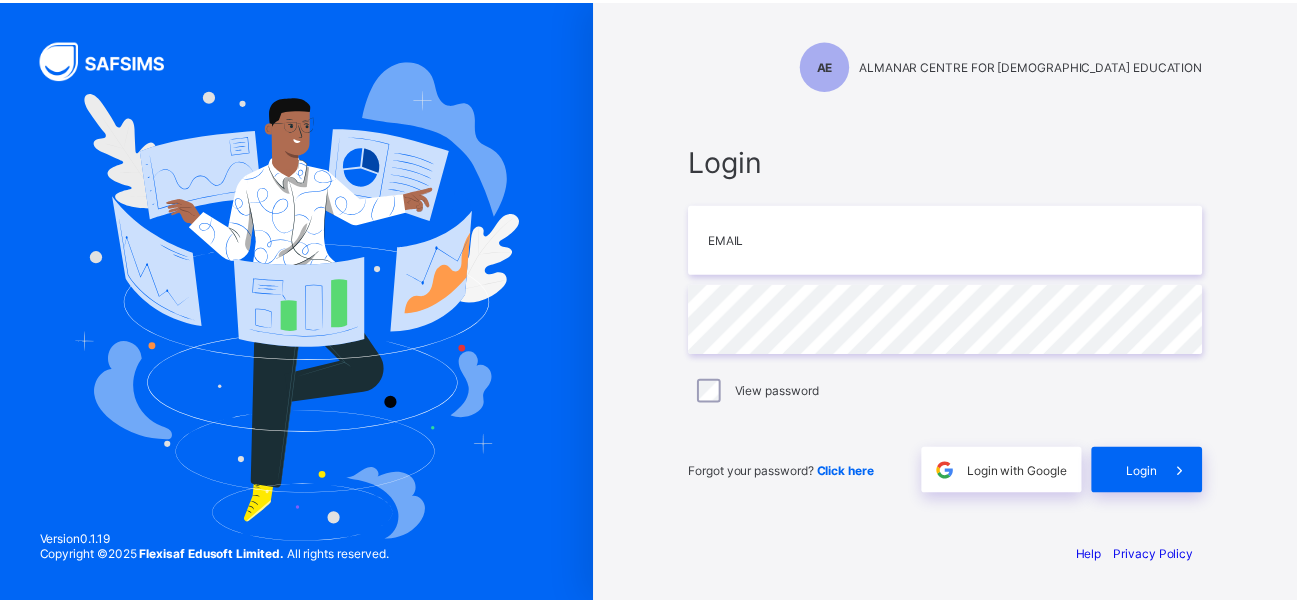 scroll, scrollTop: 0, scrollLeft: 0, axis: both 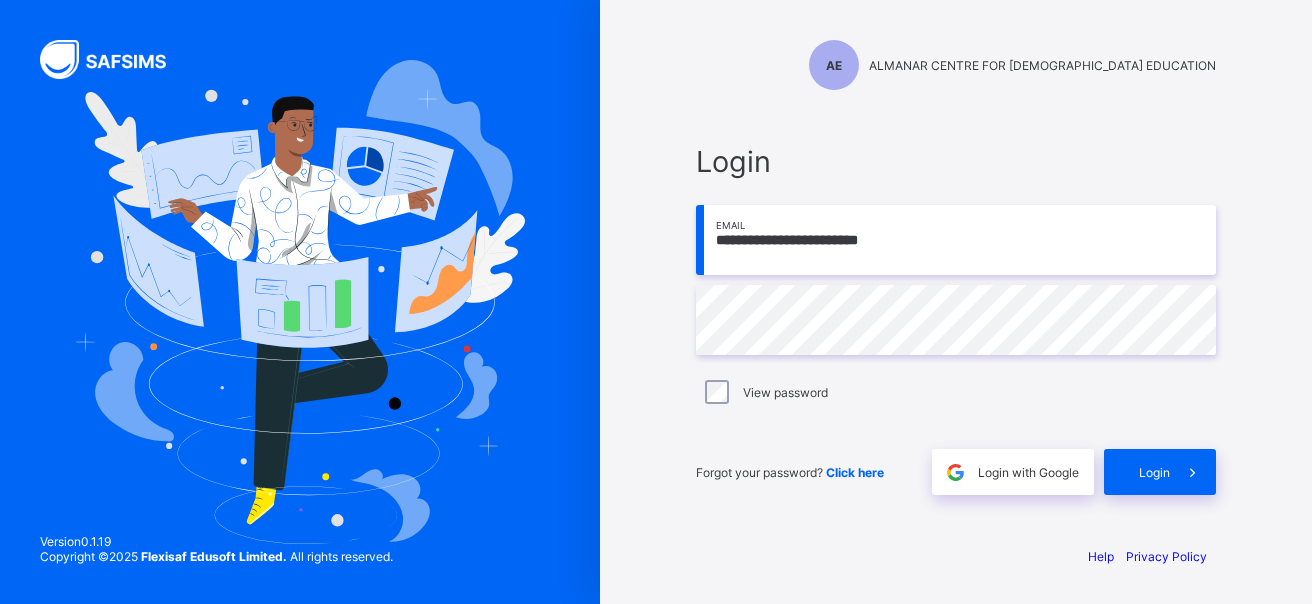 type on "**********" 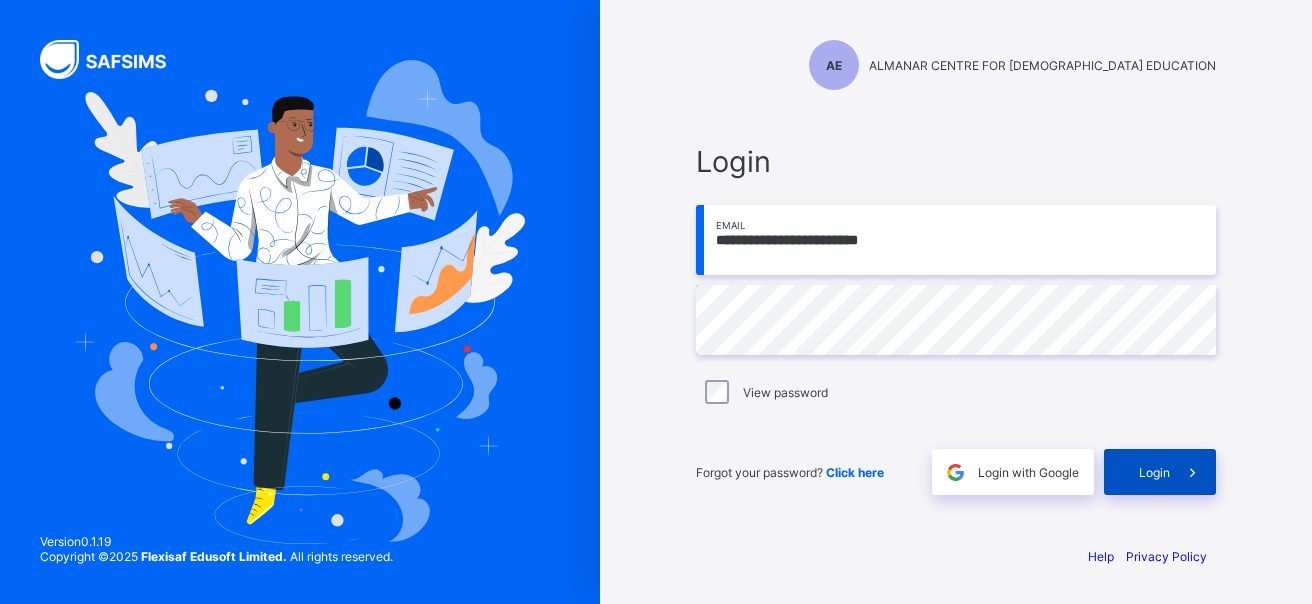 click on "Login" at bounding box center [1154, 472] 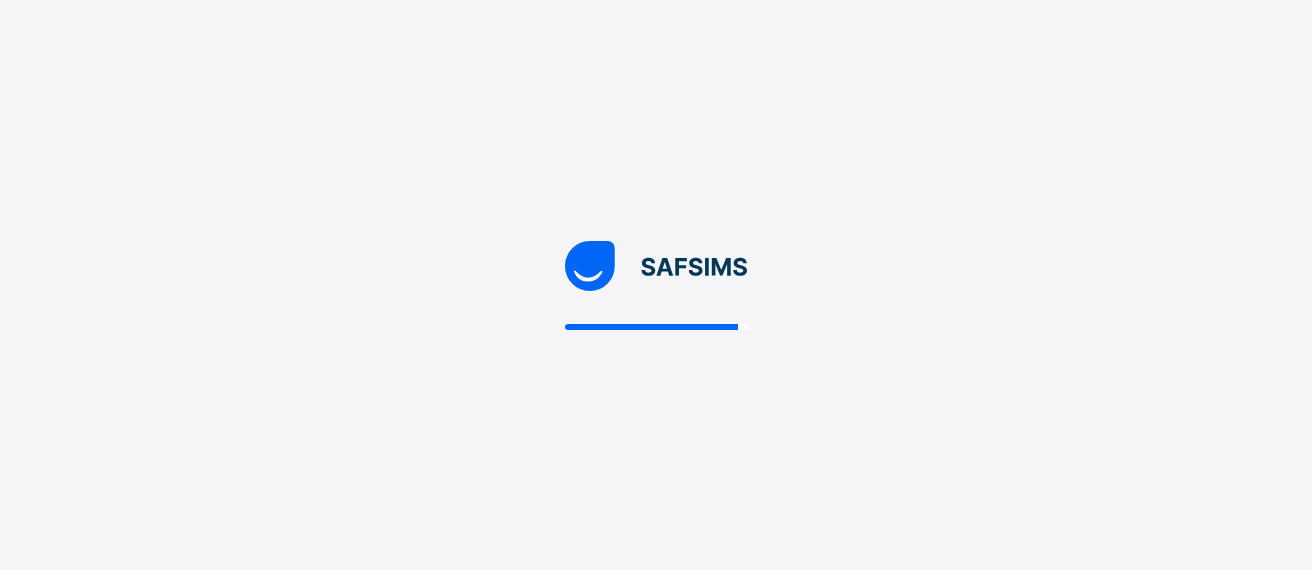 click at bounding box center (656, 285) 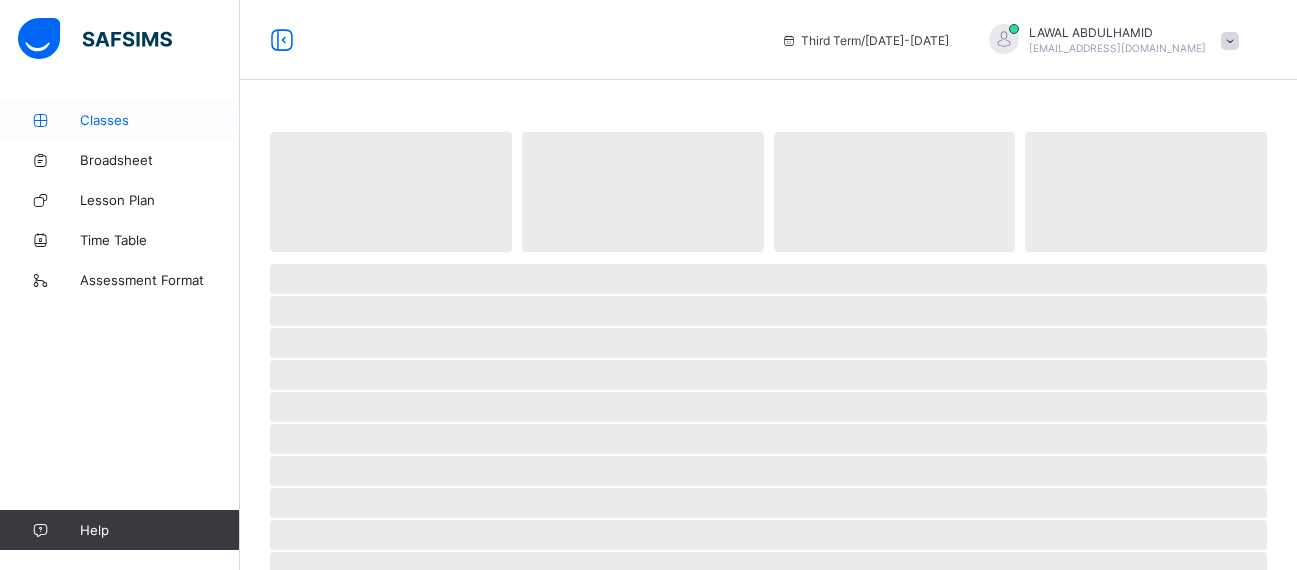 click on "Classes" at bounding box center [120, 120] 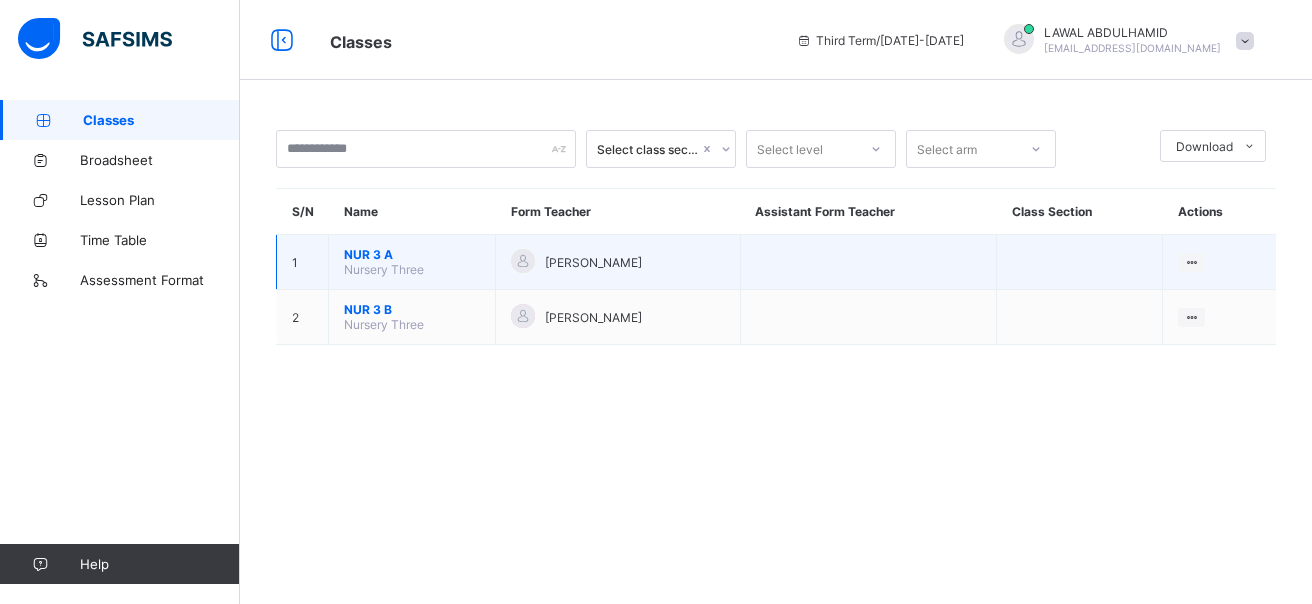 click on "NUR 3   A" at bounding box center [412, 254] 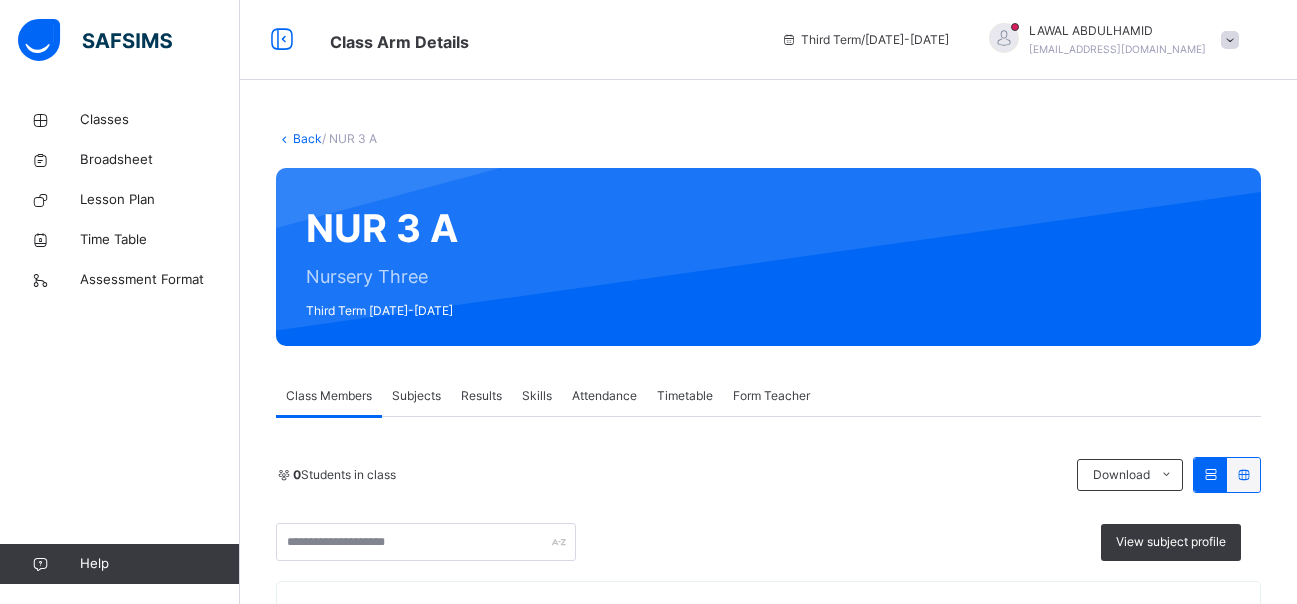 click on "Subjects" at bounding box center [416, 396] 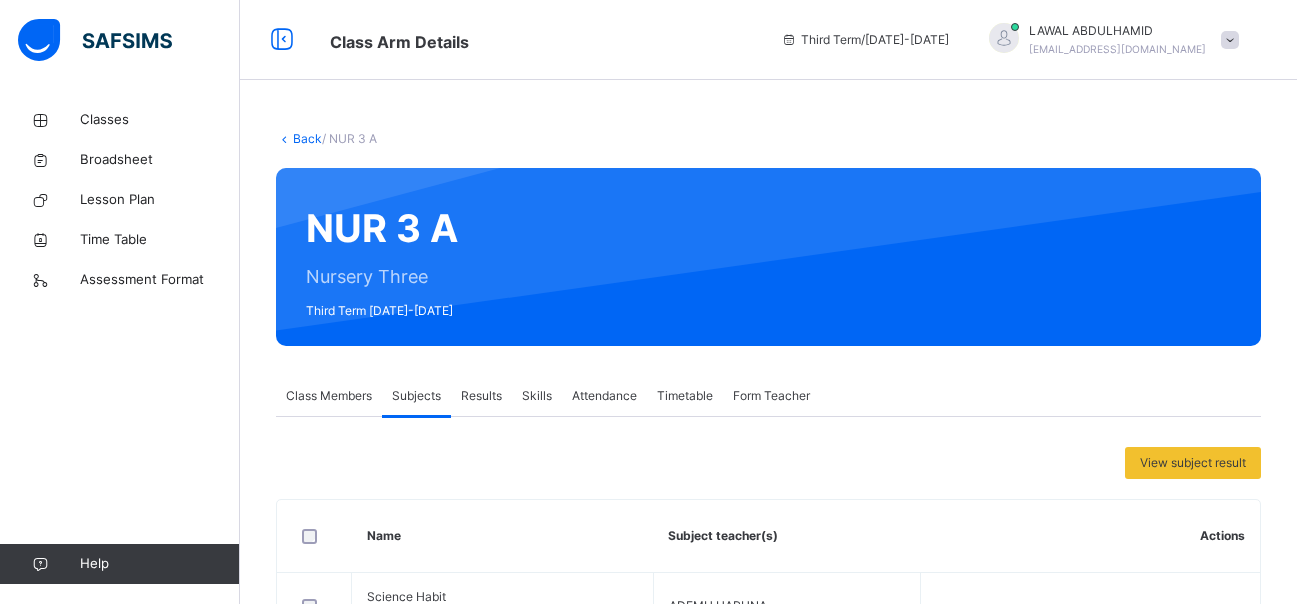 click on "View subject result Name Subject teacher(s) Actions Science Habit   SCI   ADEMU HARUNA  English Studies   ENG   ADEMU HARUNA  [DEMOGRAPHIC_DATA] Religious Studies   IRS   ADEMU HARUNA , [PERSON_NAME] [DEMOGRAPHIC_DATA]   [DEMOGRAPHIC_DATA]   [PERSON_NAME]  Assess Students Take Attendance Basic Science & Technology   BST   --/-- Physical and Health Education   PHE   --/-- Hand Writing   HW   ADEMU HARUNA  Pre-Vocational Studies   PVS   --/-- Cultural and Creative Art   CA   ADEMU HARUNA  Arabic   ARB   [PERSON_NAME]  Assess Students Take Attendance Phonics   PH   ADEMU HARUNA  Basic Science   SCI   --/-- Social Habits   S/H   ADEMU HARUNA  Health Habits   H/H   --/-- Mathematics   MTH   [PERSON_NAME]  Assess Students Take Attendance Religious Value Education   RVE   --/--" at bounding box center [768, 1046] 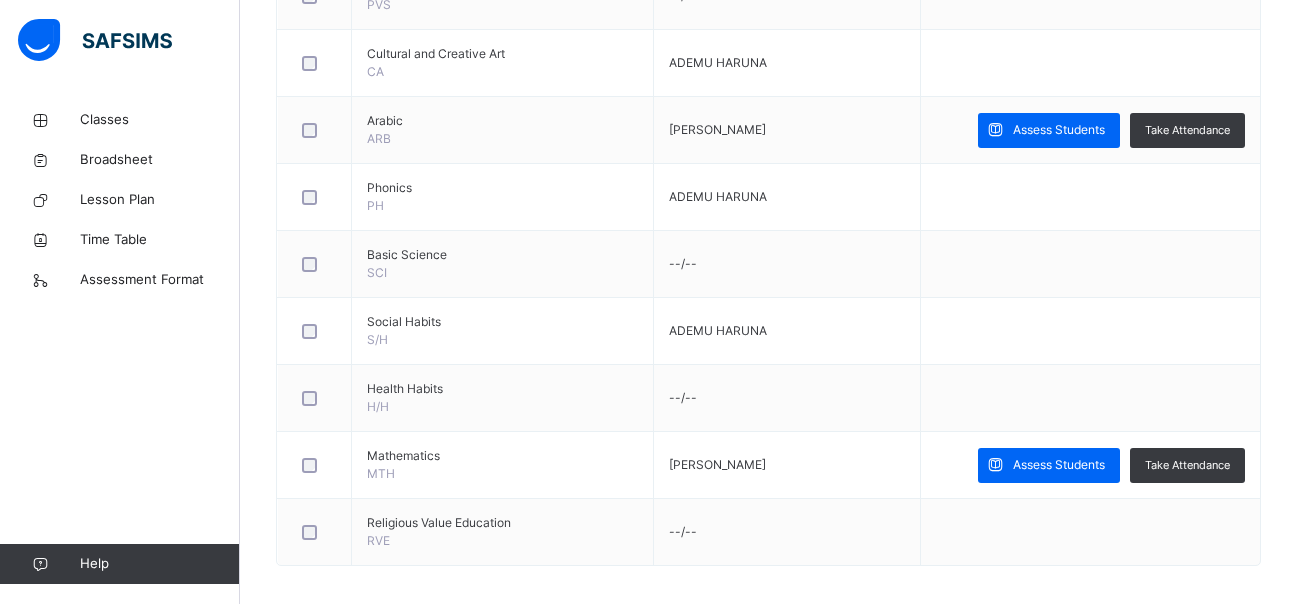 scroll, scrollTop: 1080, scrollLeft: 0, axis: vertical 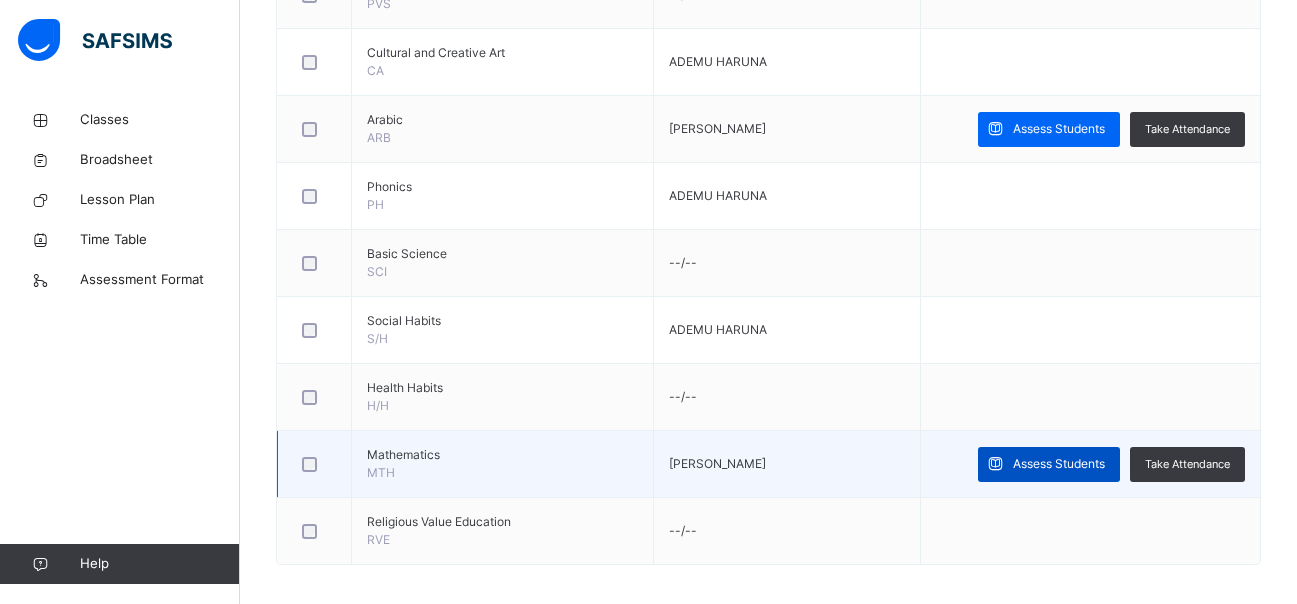 click on "Assess Students" at bounding box center (1059, 464) 